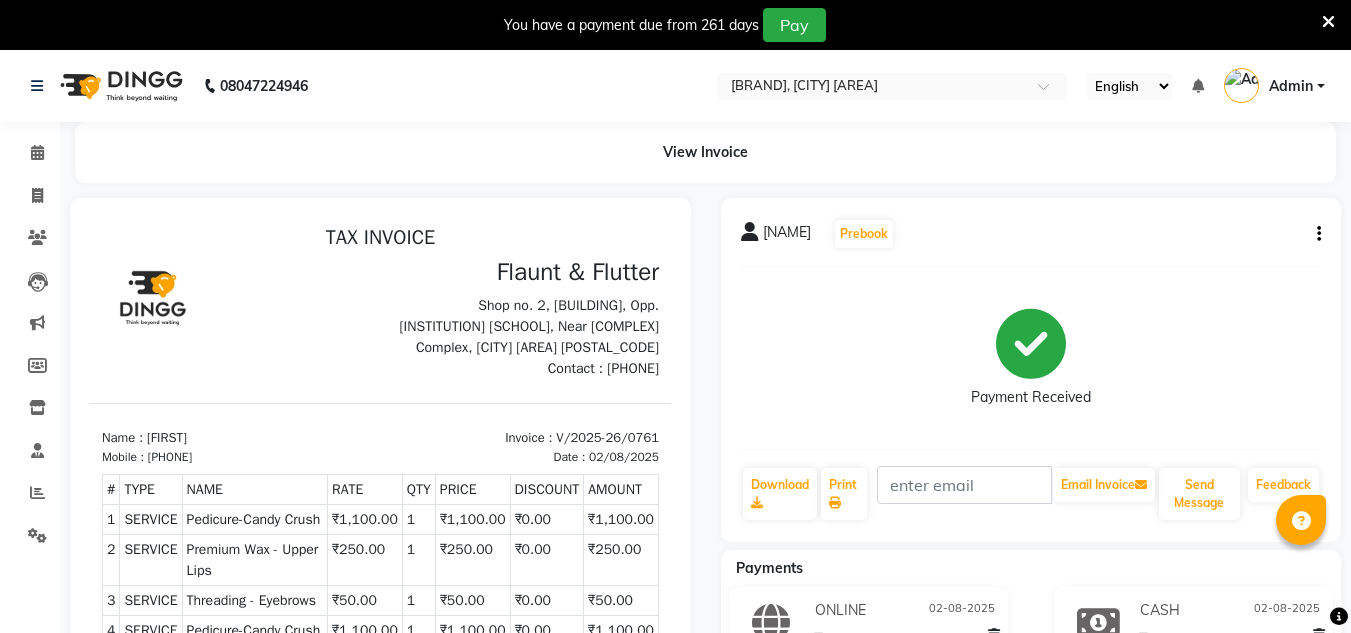 scroll, scrollTop: 194, scrollLeft: 0, axis: vertical 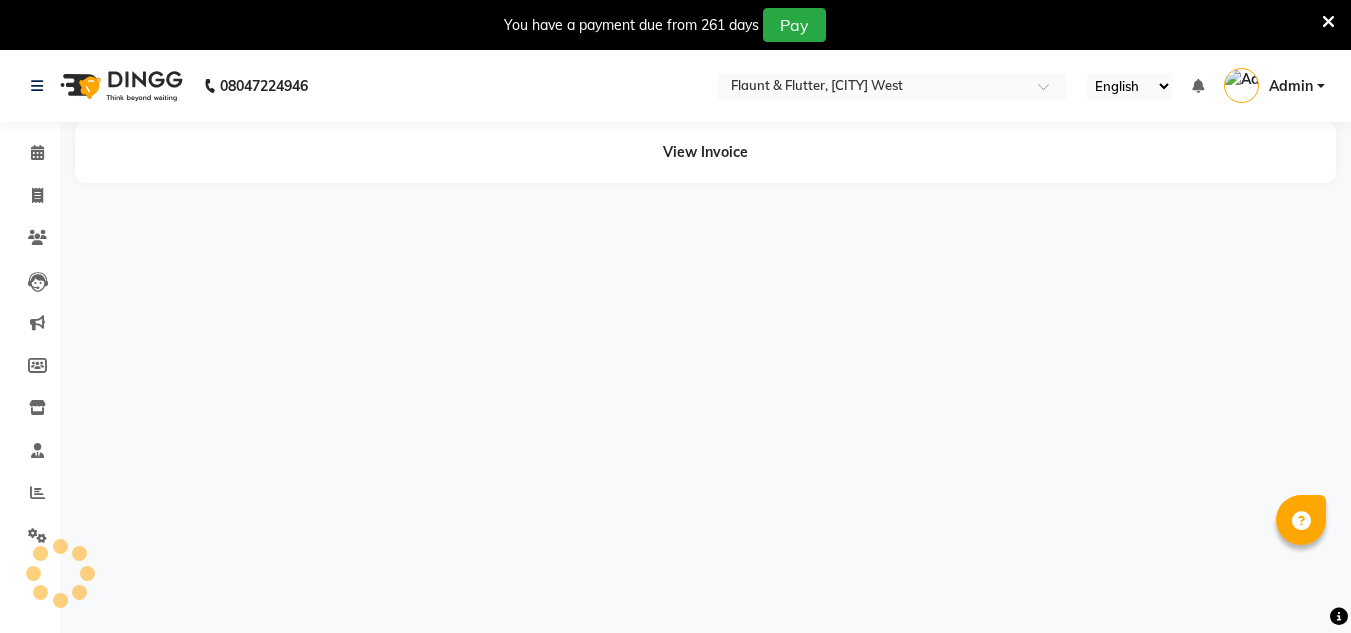 select on "en" 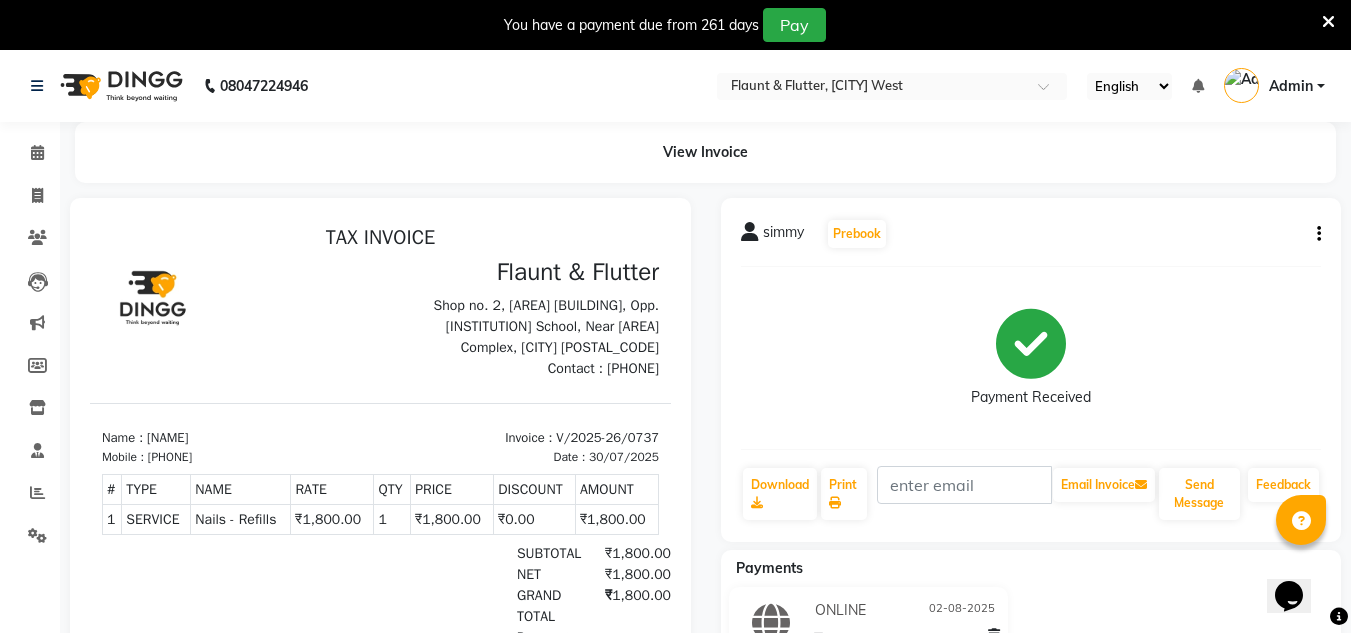 scroll, scrollTop: 0, scrollLeft: 0, axis: both 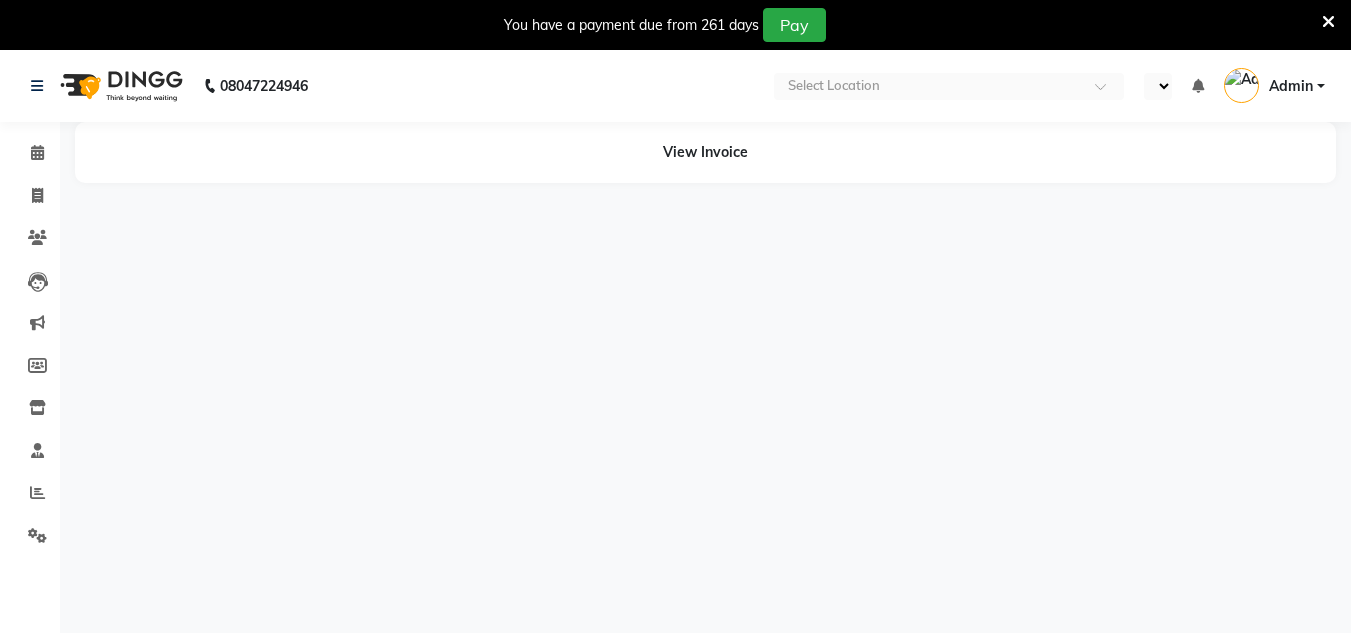select on "en" 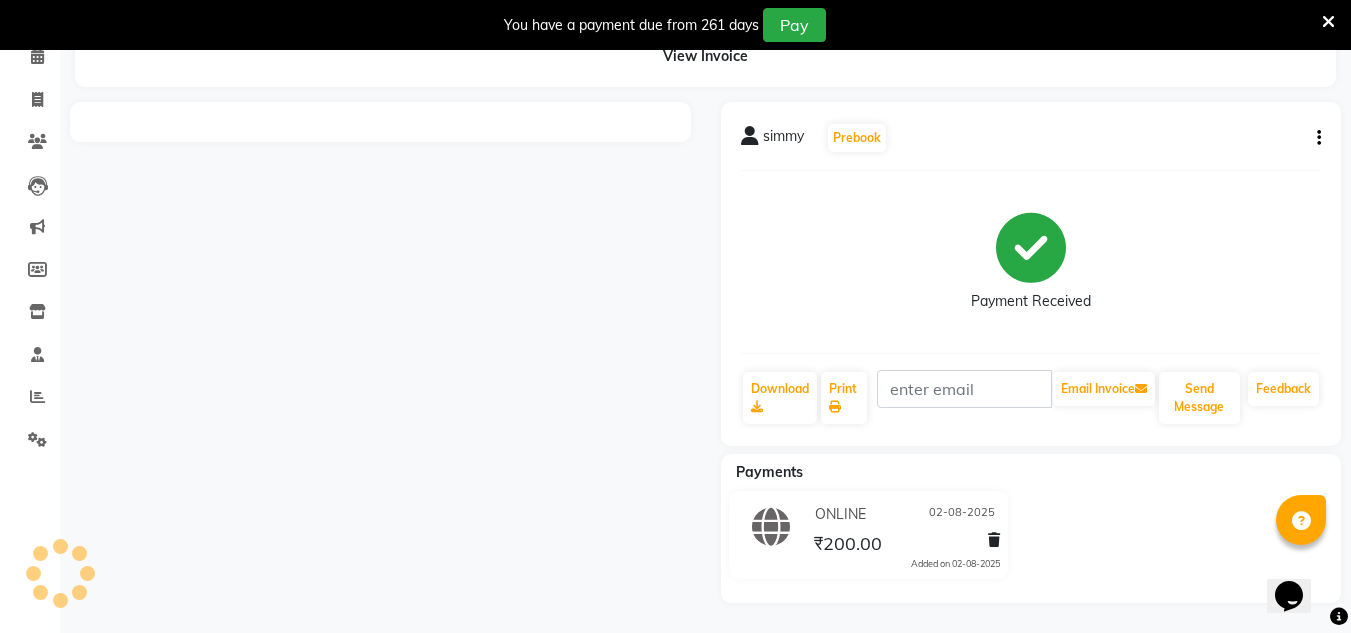 scroll, scrollTop: 0, scrollLeft: 0, axis: both 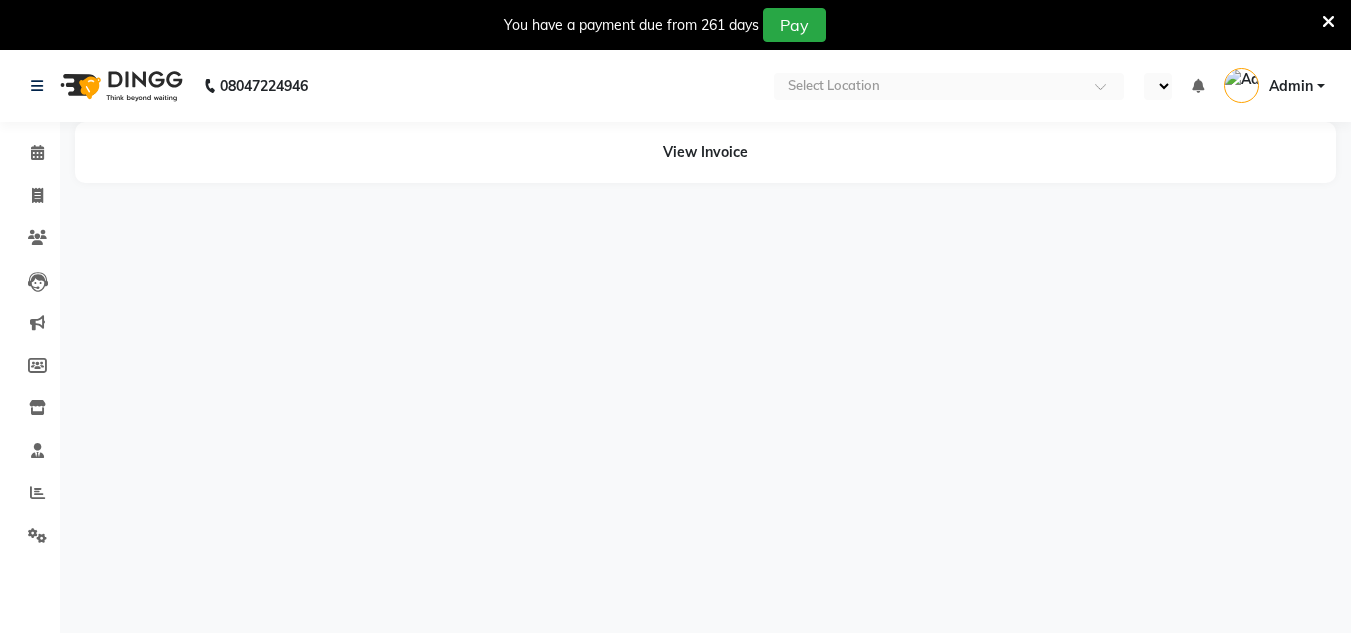 select on "en" 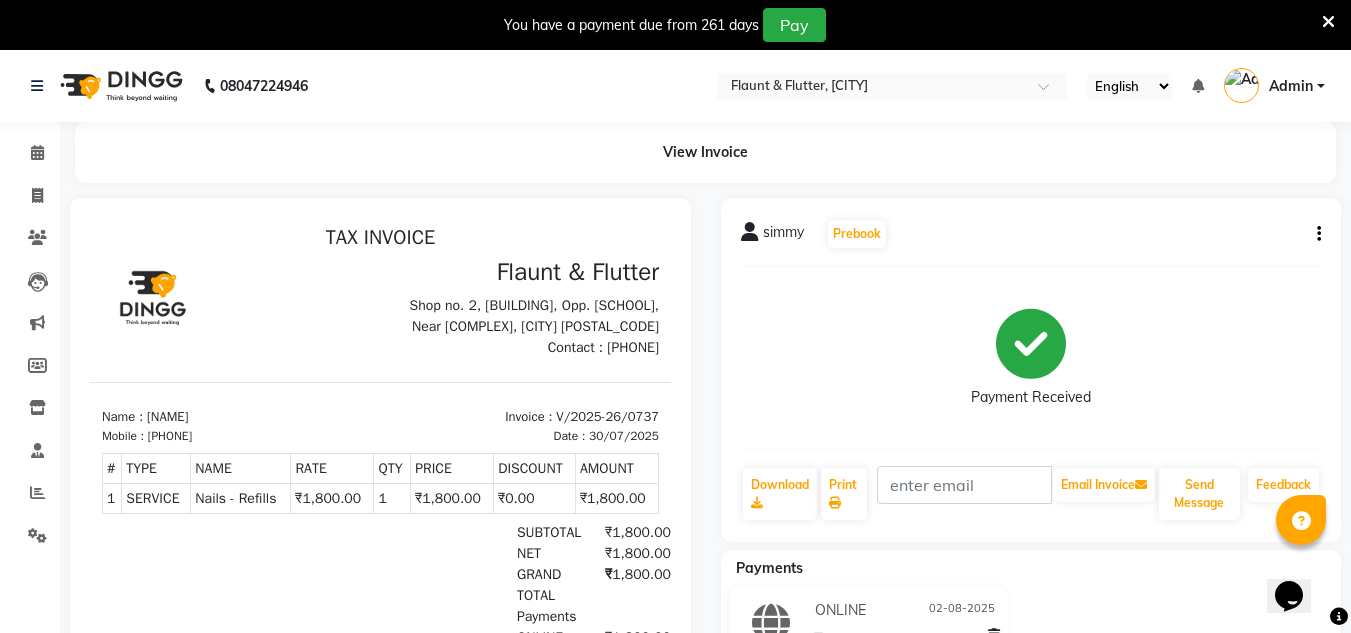 scroll, scrollTop: 16, scrollLeft: 0, axis: vertical 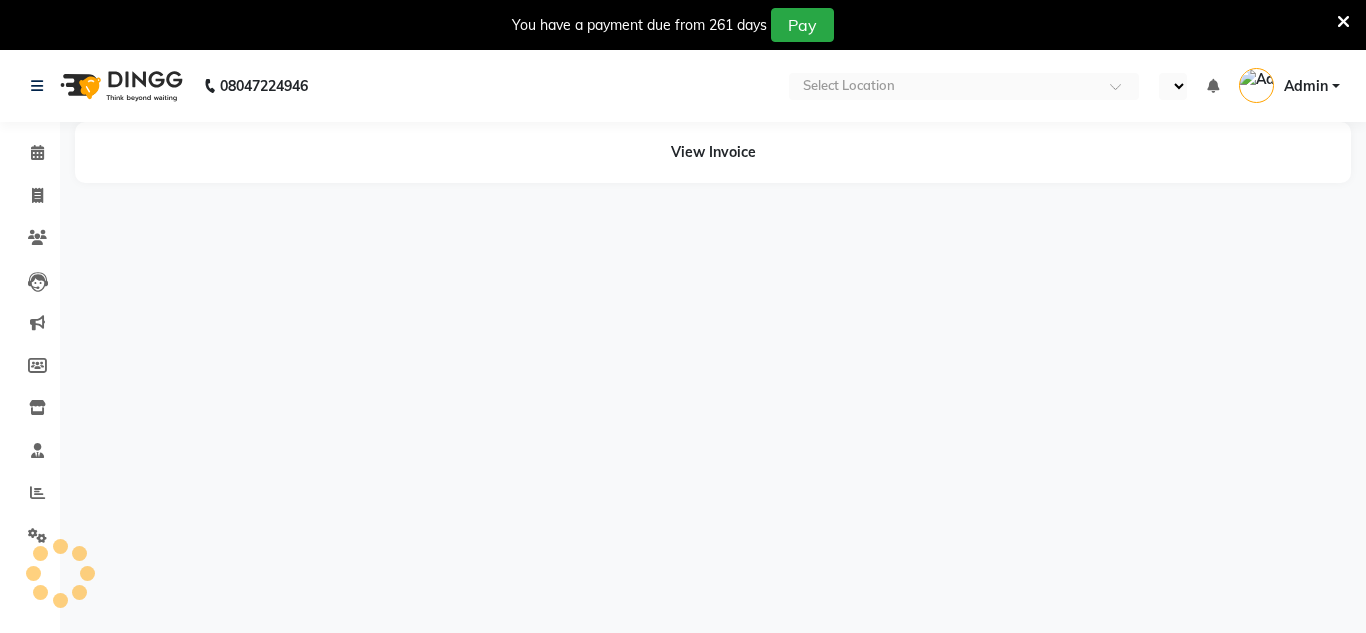 select on "en" 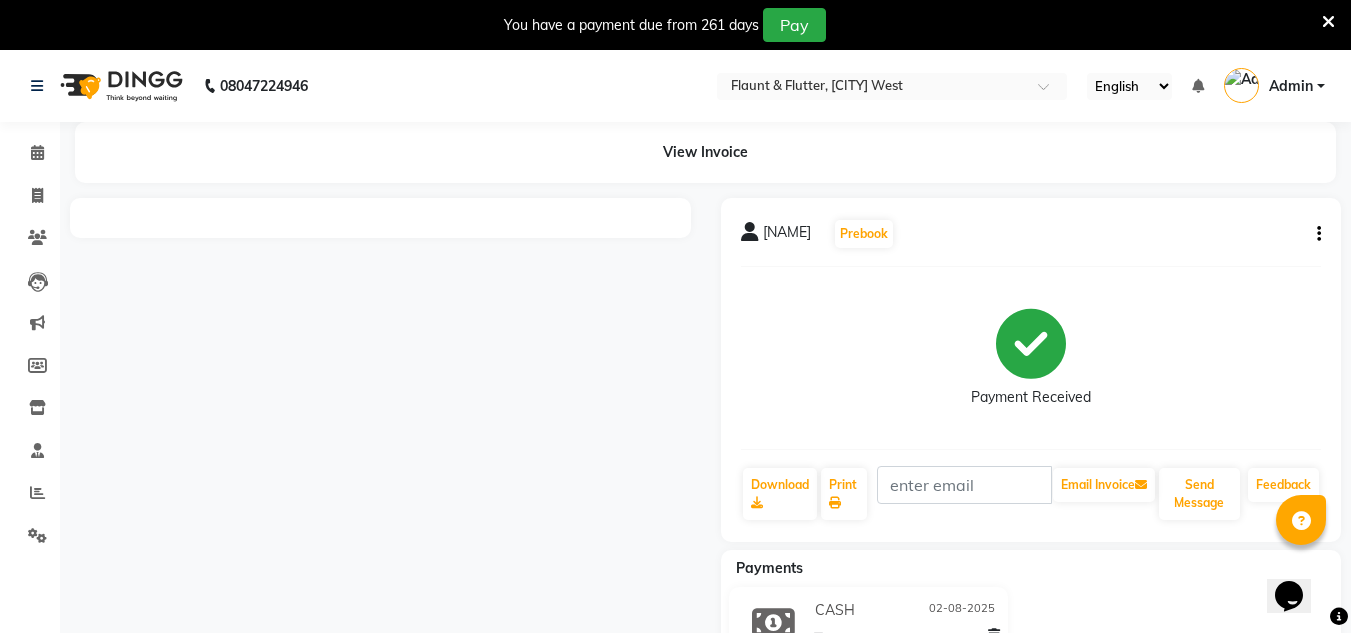 scroll, scrollTop: 0, scrollLeft: 0, axis: both 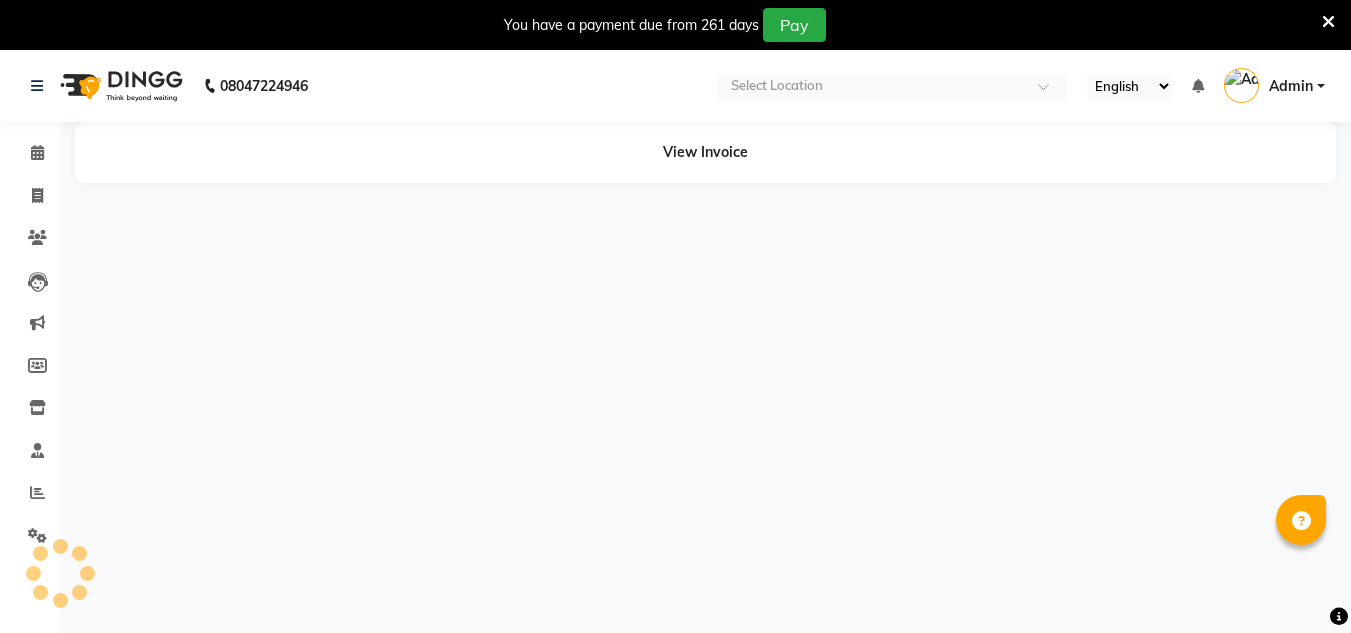 select on "en" 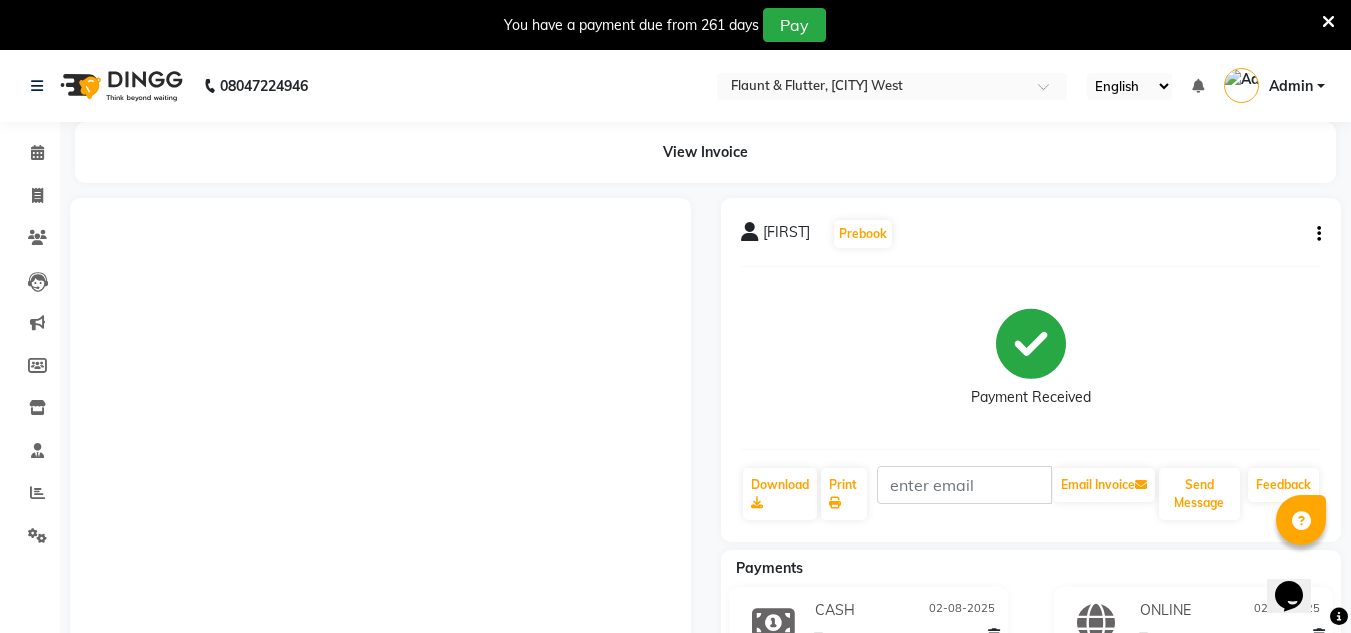 scroll, scrollTop: 0, scrollLeft: 0, axis: both 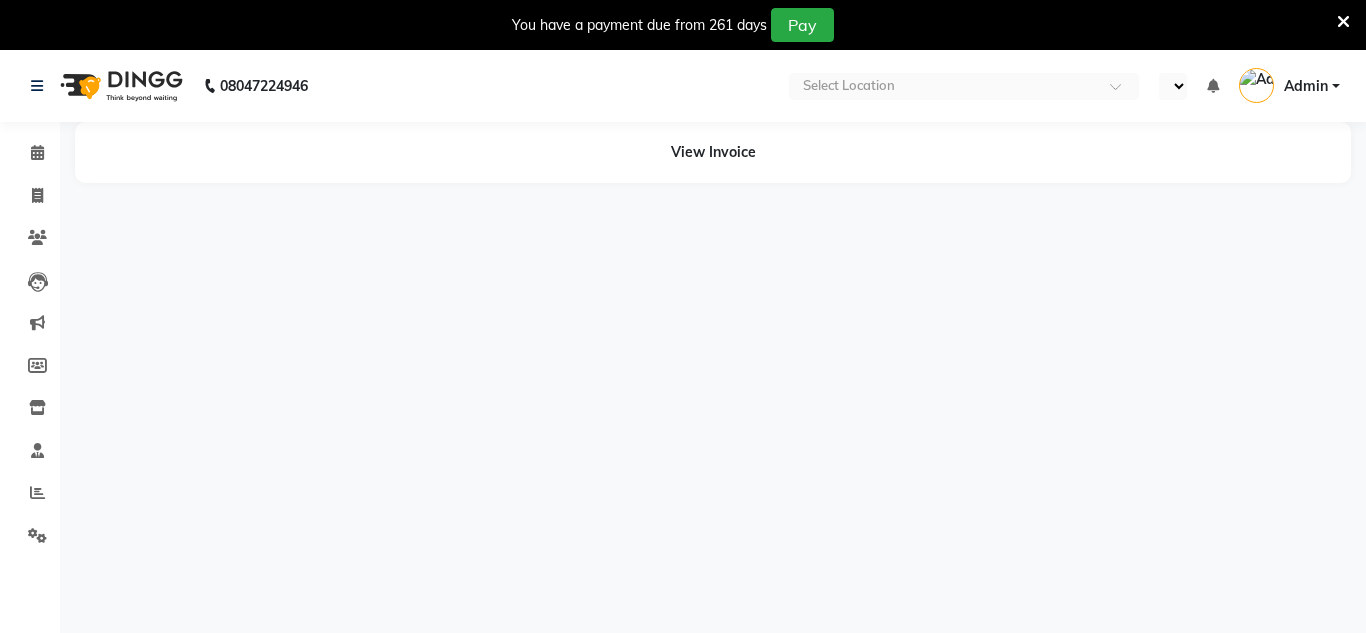 select on "en" 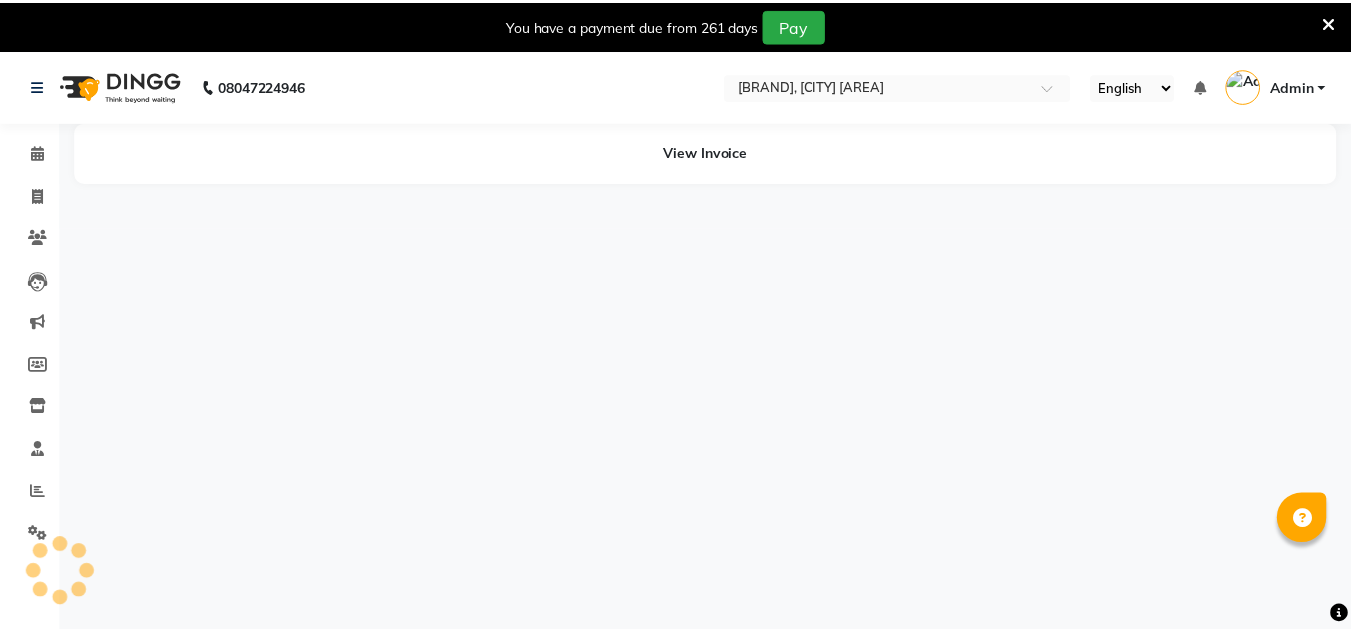 scroll, scrollTop: 0, scrollLeft: 0, axis: both 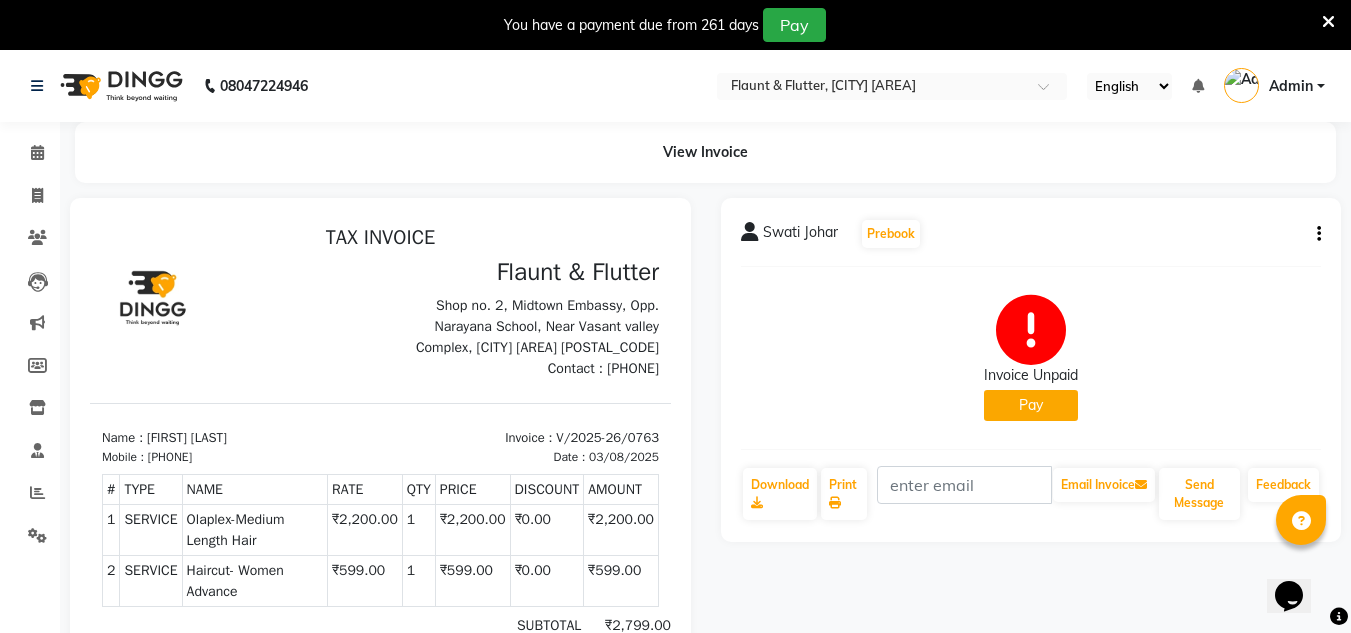 click on "Pay" 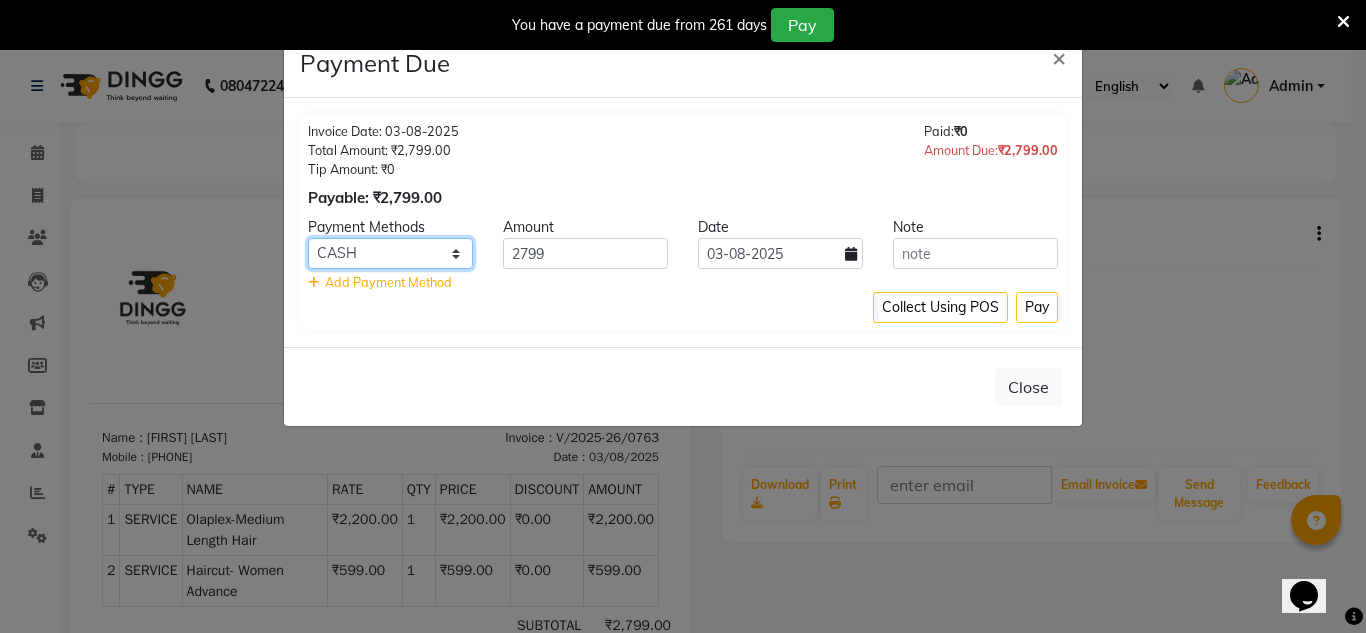 click on "CASH CARD ONLINE CUSTOM GPay PayTM PhonePe UPI NearBuy Loan BharatPay Cheque MosamBee MI Voucher Bank Family Visa Card Master Card BharatPay Card UPI BharatPay Other Cards Juice by MCB MyT Money MariDeal DefiDeal Deal.mu THD TCL CEdge Card M UPI M UPI Axis UPI Union Card (Indian Bank) Card (DL Bank) RS BTC Wellnessta Razorpay Complimentary Nift Spa Finder Spa Week Venmo BFL LoanTap SaveIN GMoney ATH Movil On Account Chamber Gift Card Trade Comp Donation Card on File Envision BRAC Card City Card bKash Credit Card Debit Card Shoutlo LUZO Jazz Cash AmEx Discover Tabby Online W Room Charge Room Charge USD Room Charge Euro Room Charge EGP Room Charge GBP Bajaj Finserv Bad Debts Card: IDFC Card: IOB Coupon Gcash PayMaya Instamojo COnline UOnline SOnline SCard Paypal PPR PPV PPC PPN PPG PPE CAMP Benefit ATH Movil Dittor App Rupay Diners iPrepaid iPackage District App Pine Labs Cash Payment Pnb Bank GPay NT Cash Lash GPay Lash Cash Nail GPay Nail Cash BANKTANSFER Dreamfolks BOB SBI Save-In Nail Card Lash Card" 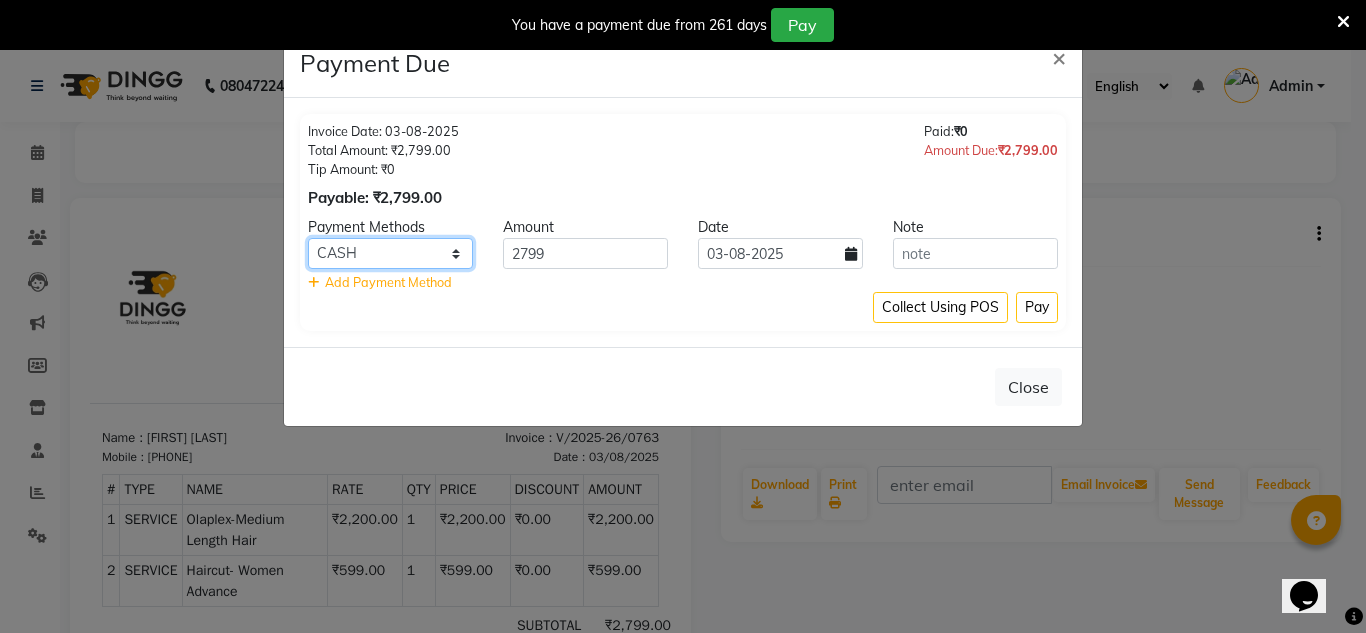 select on "3" 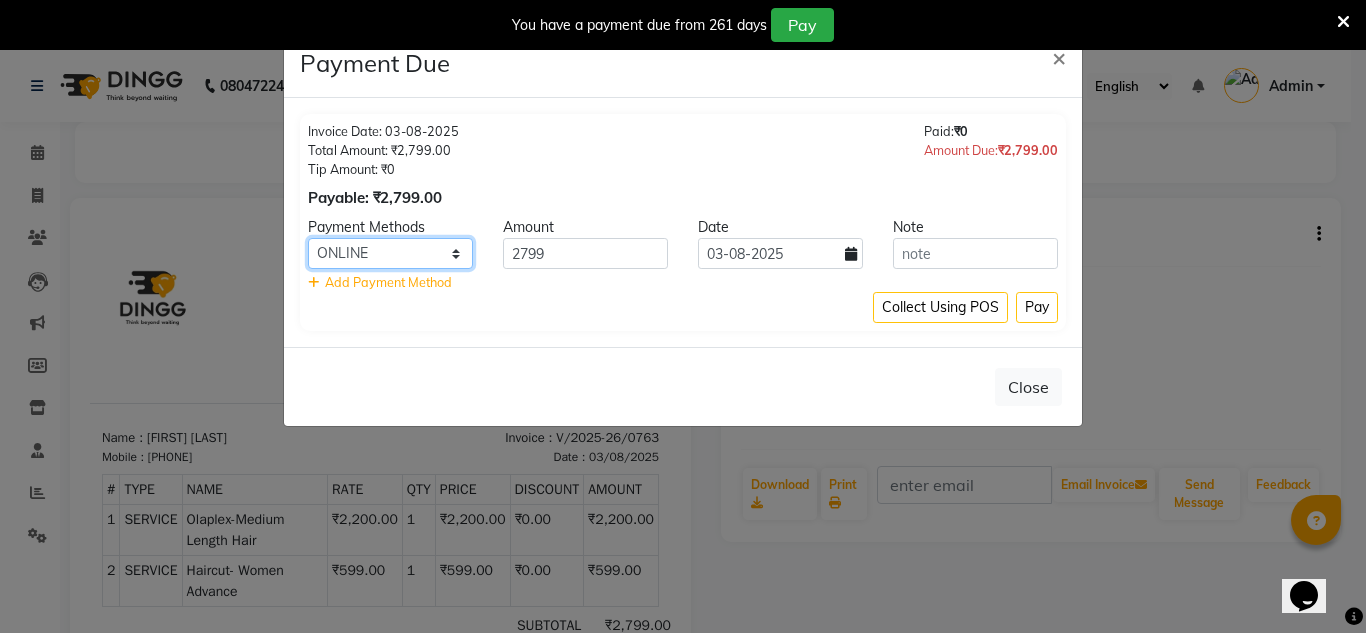 click on "CASH CARD ONLINE CUSTOM GPay PayTM PhonePe UPI NearBuy Loan BharatPay Cheque MosamBee MI Voucher Bank Family Visa Card Master Card BharatPay Card UPI BharatPay Other Cards Juice by MCB MyT Money MariDeal DefiDeal Deal.mu THD TCL CEdge Card M UPI M UPI Axis UPI Union Card (Indian Bank) Card (DL Bank) RS BTC Wellnessta Razorpay Complimentary Nift Spa Finder Spa Week Venmo BFL LoanTap SaveIN GMoney ATH Movil On Account Chamber Gift Card Trade Comp Donation Card on File Envision BRAC Card City Card bKash Credit Card Debit Card Shoutlo LUZO Jazz Cash AmEx Discover Tabby Online W Room Charge Room Charge USD Room Charge Euro Room Charge EGP Room Charge GBP Bajaj Finserv Bad Debts Card: IDFC Card: IOB Coupon Gcash PayMaya Instamojo COnline UOnline SOnline SCard Paypal PPR PPV PPC PPN PPG PPE CAMP Benefit ATH Movil Dittor App Rupay Diners iPrepaid iPackage District App Pine Labs Cash Payment Pnb Bank GPay NT Cash Lash GPay Lash Cash Nail GPay Nail Cash BANKTANSFER Dreamfolks BOB SBI Save-In Nail Card Lash Card" 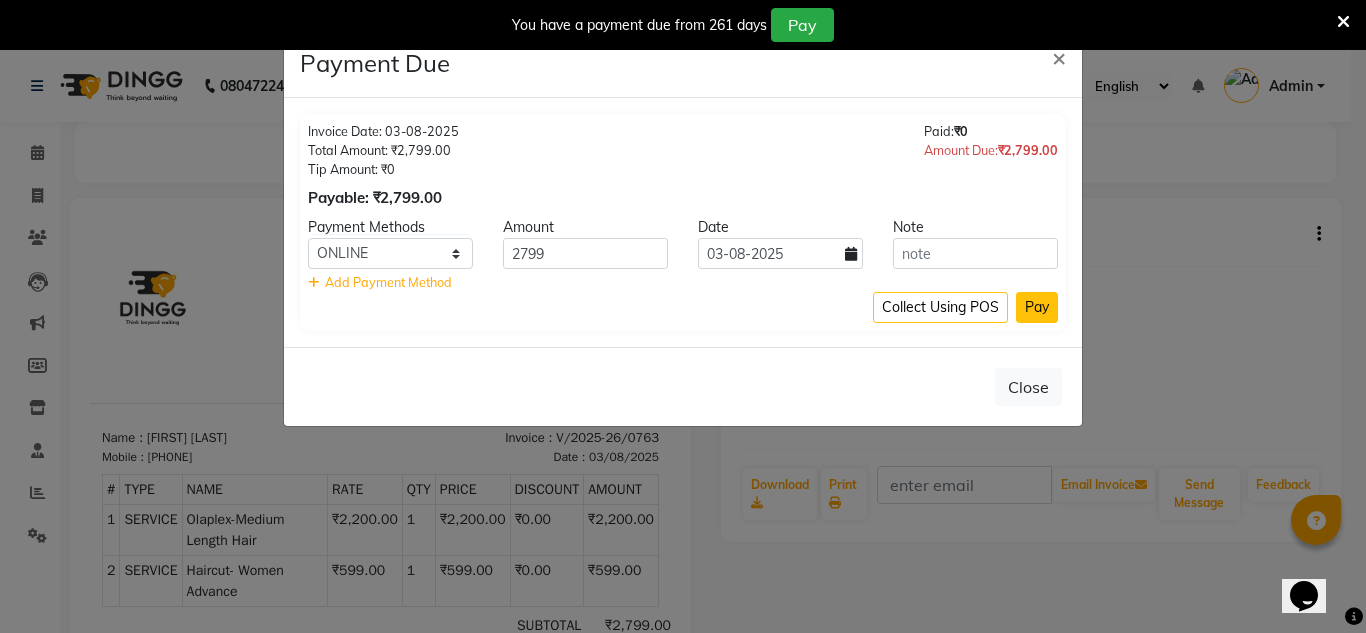 click on "Pay" 